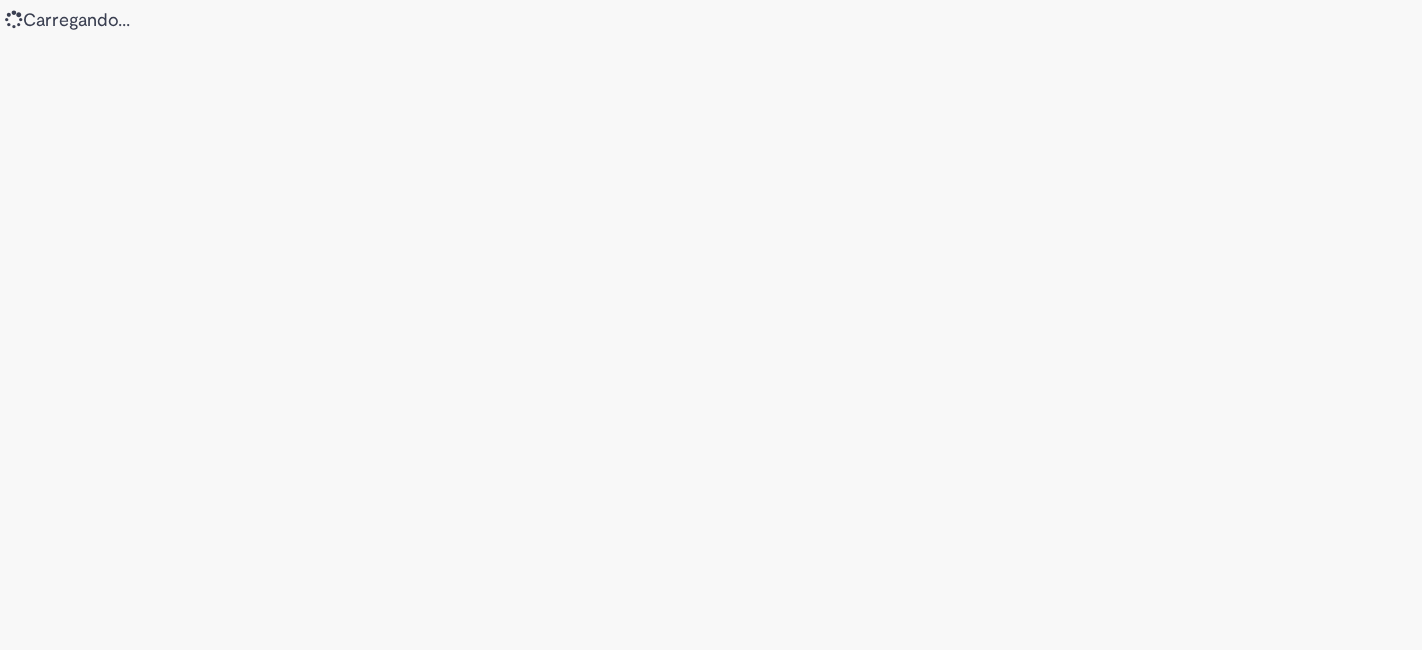 scroll, scrollTop: 0, scrollLeft: 0, axis: both 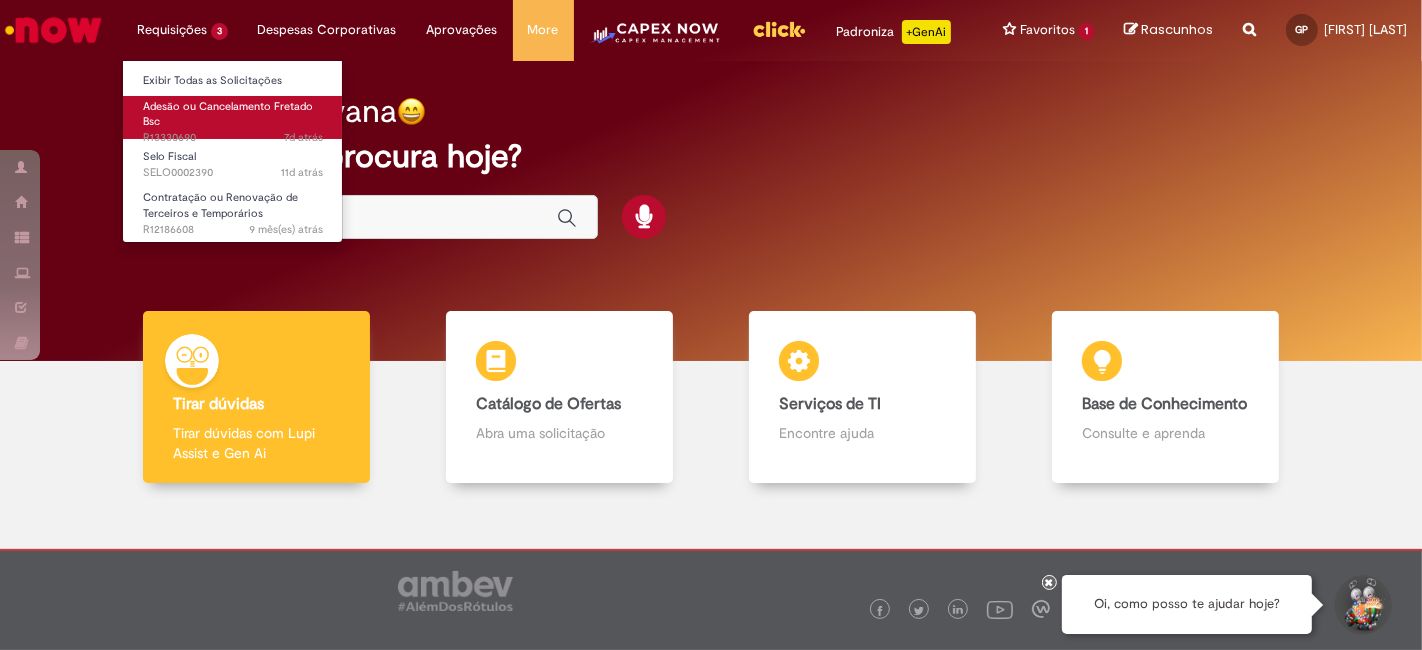 click on "Adesão ou Cancelamento Fretado Bsc" at bounding box center [228, 114] 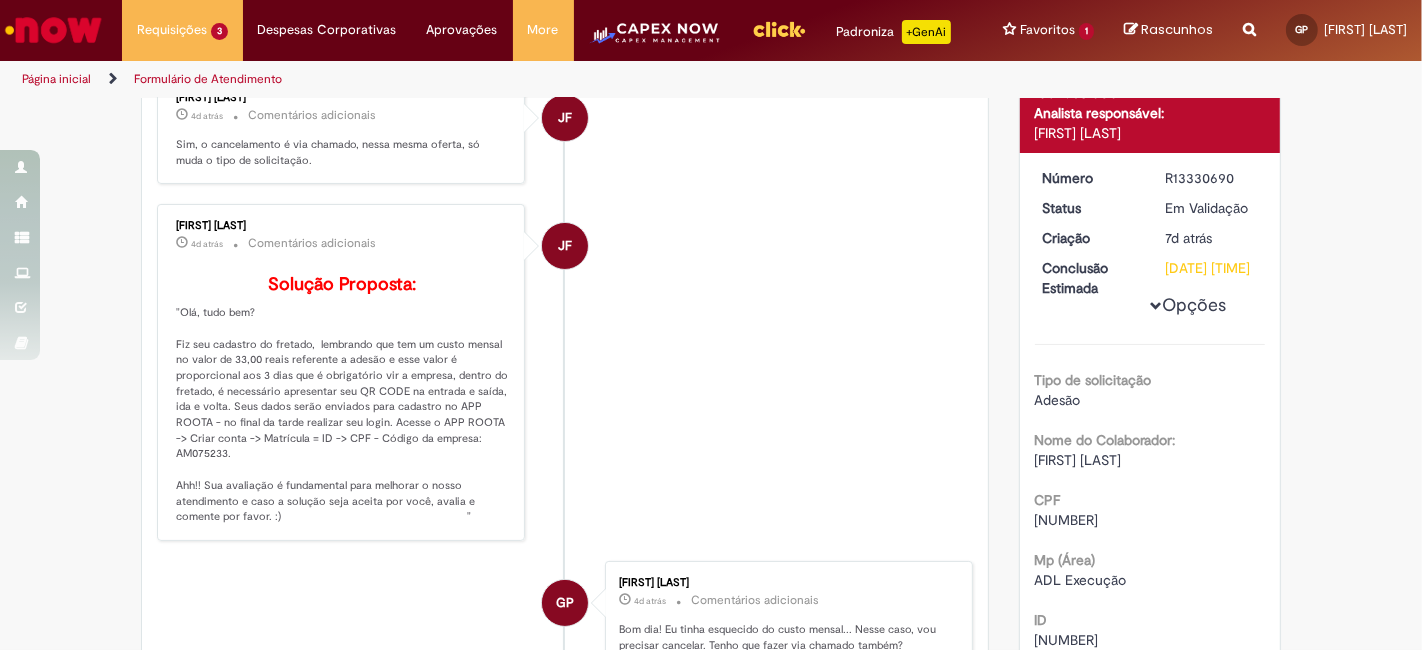 scroll, scrollTop: 0, scrollLeft: 0, axis: both 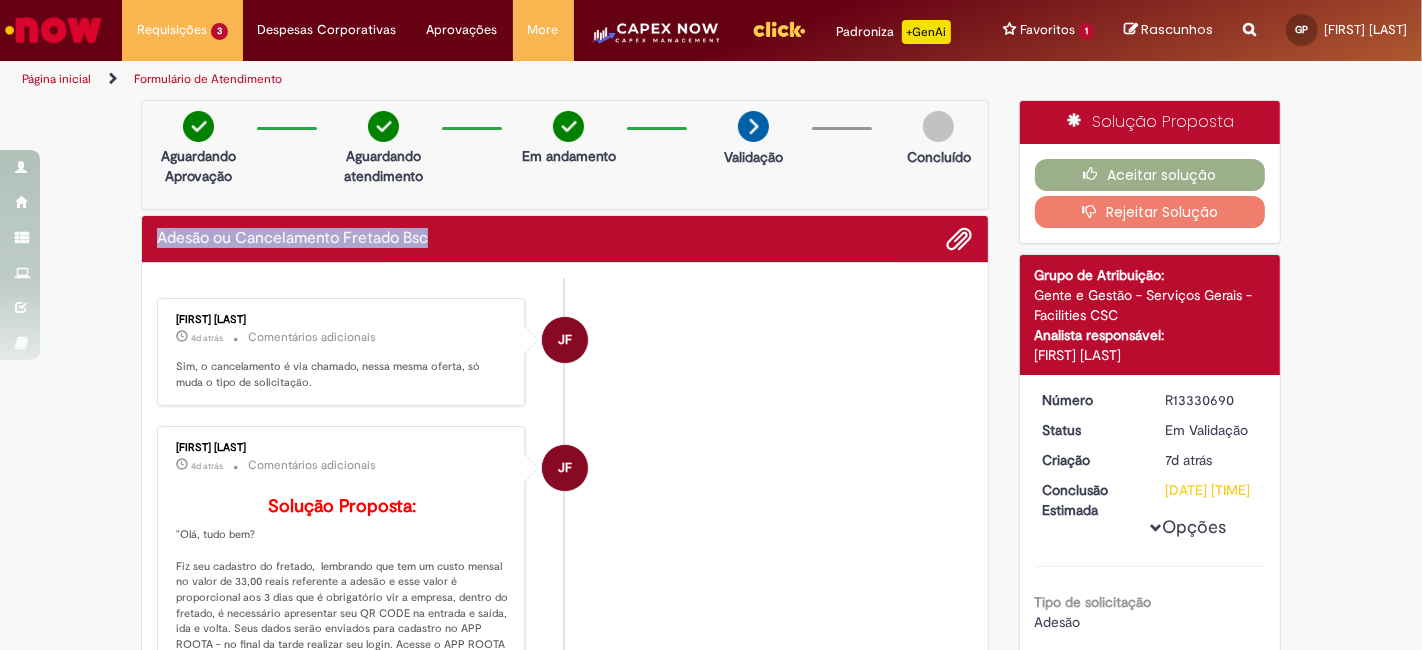 drag, startPoint x: 147, startPoint y: 252, endPoint x: 426, endPoint y: 258, distance: 279.0645 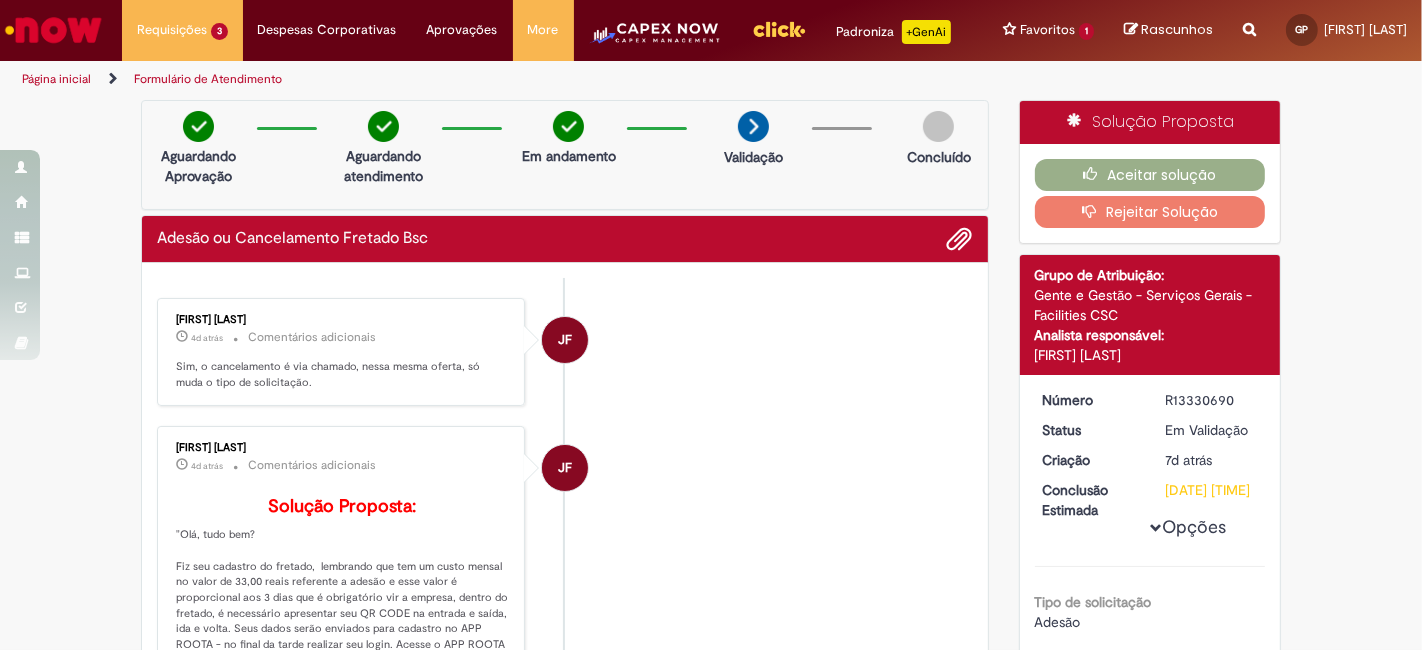 click on "Verificar Código de Barras
Aguardando Aprovação
Aguardando atendimento
Em andamento
Validação
Concluído
Adesão ou Cancelamento Fretado Bsc
Enviar
JF
Juliana Fantini
4d atrás 4 dias atrás     Comentários adicionais
Sim, o cancelamento é via chamado, nessa mesma oferta, só muda o tipo de solicitação." at bounding box center [565, 859] 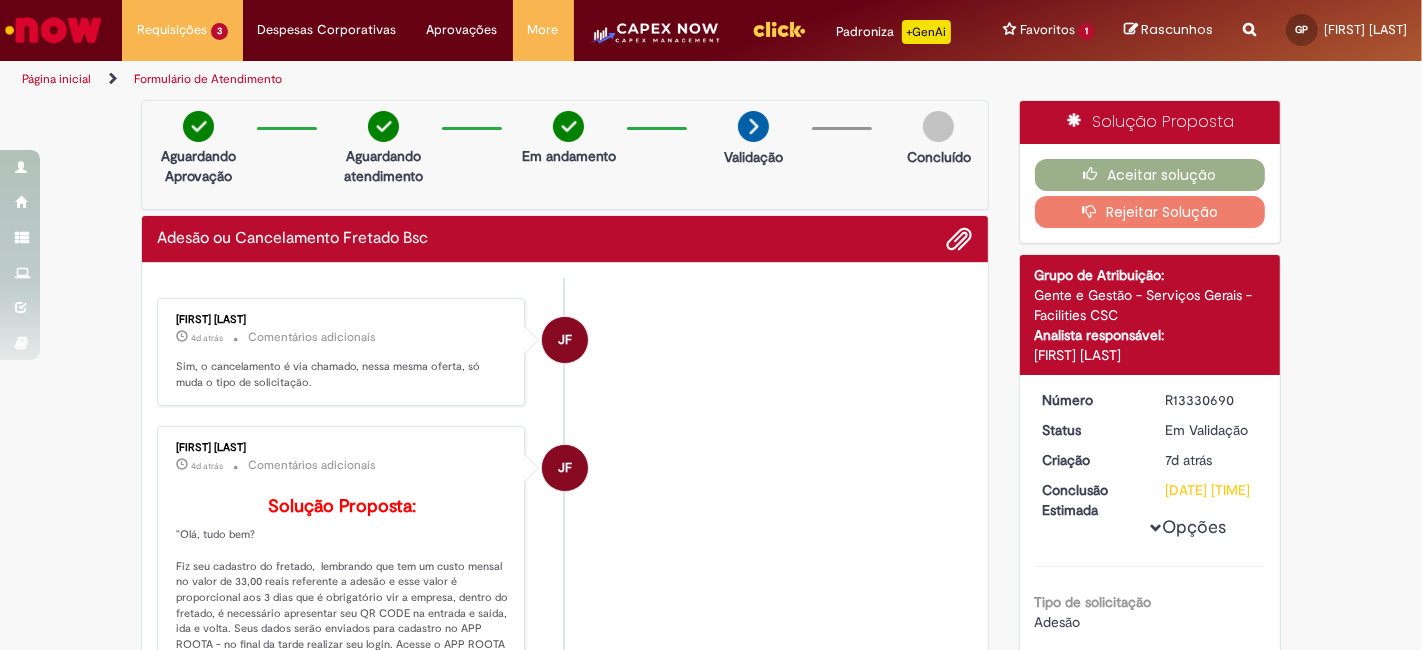 click at bounding box center (53, 30) 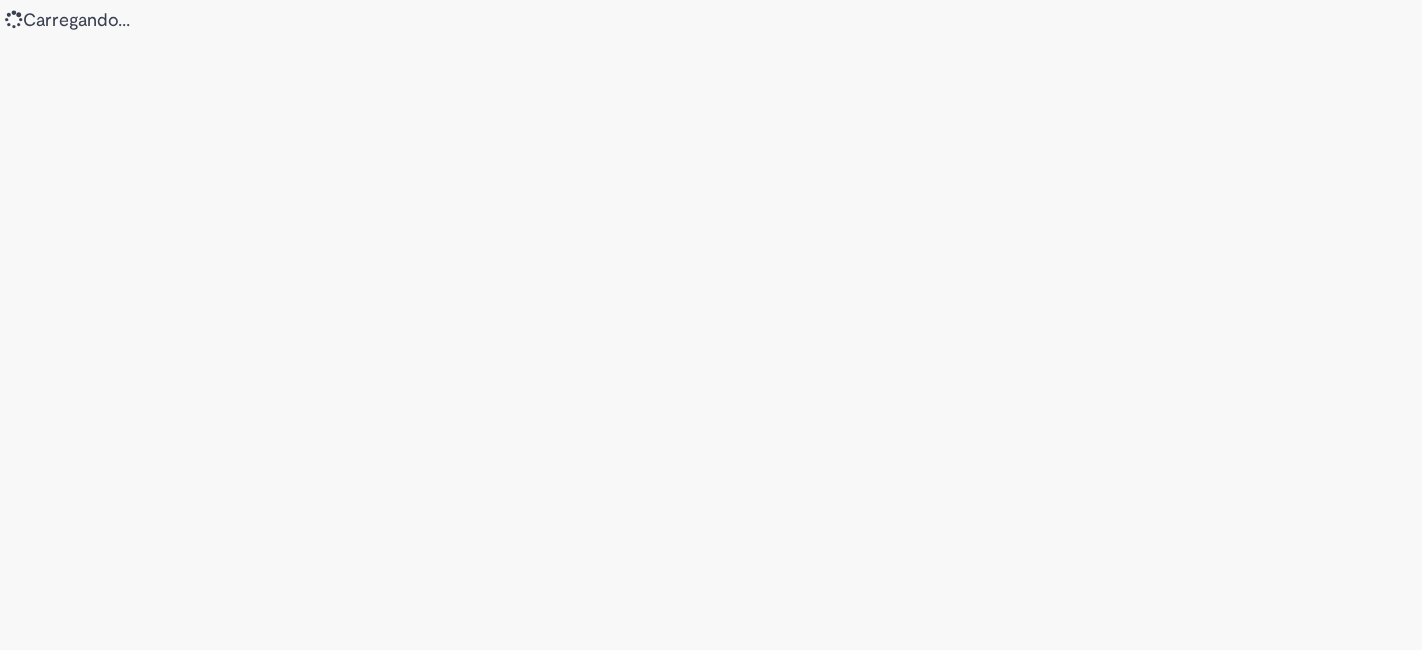 scroll, scrollTop: 0, scrollLeft: 0, axis: both 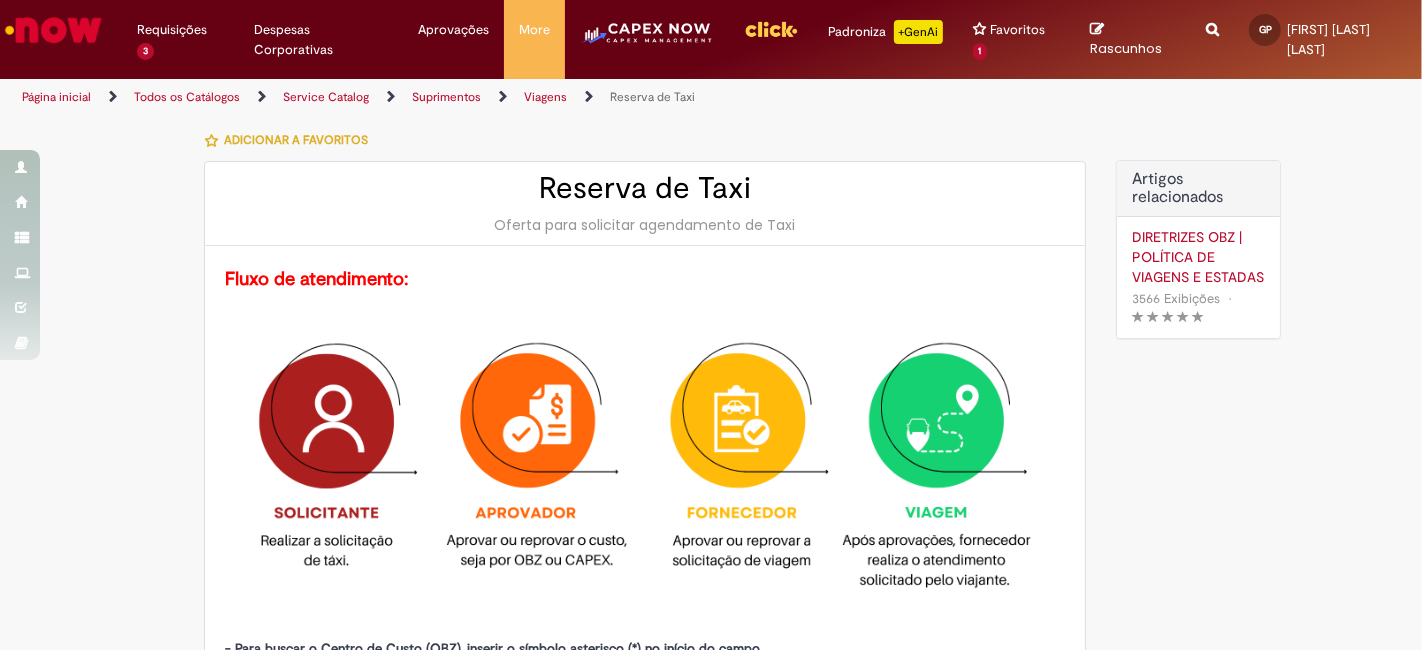 type on "**********" 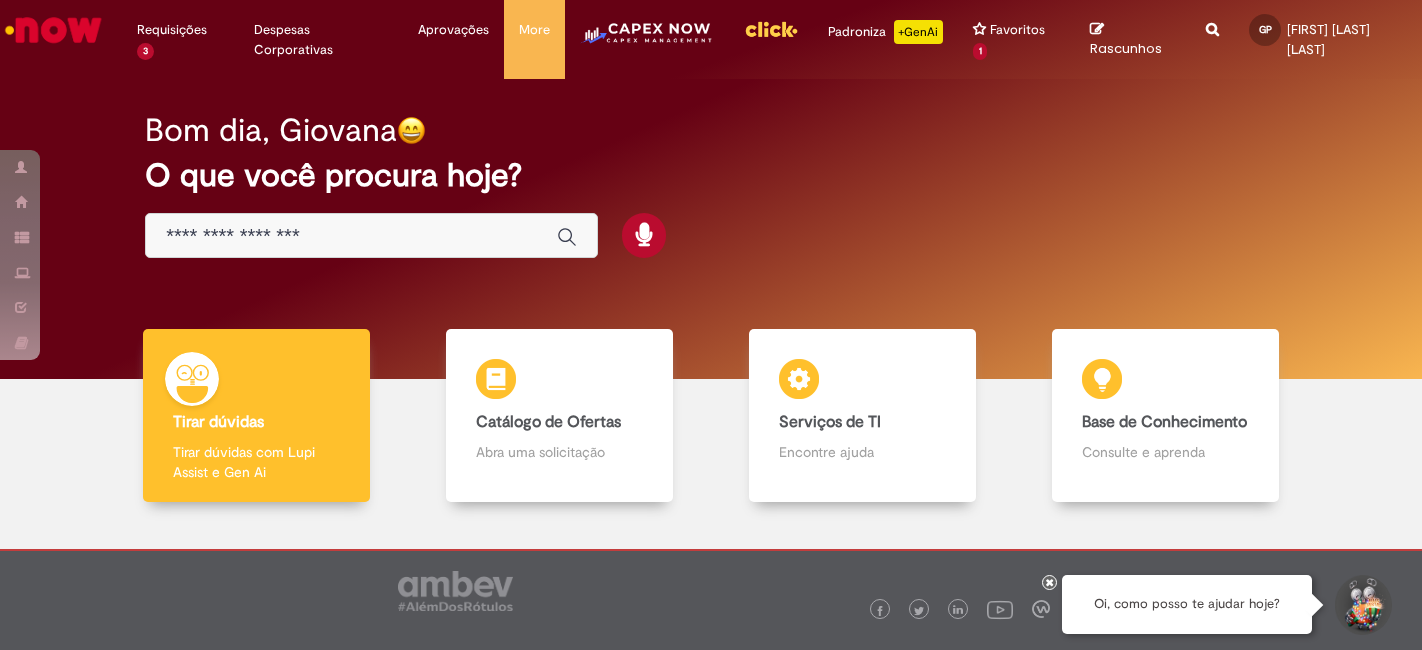 scroll, scrollTop: 0, scrollLeft: 0, axis: both 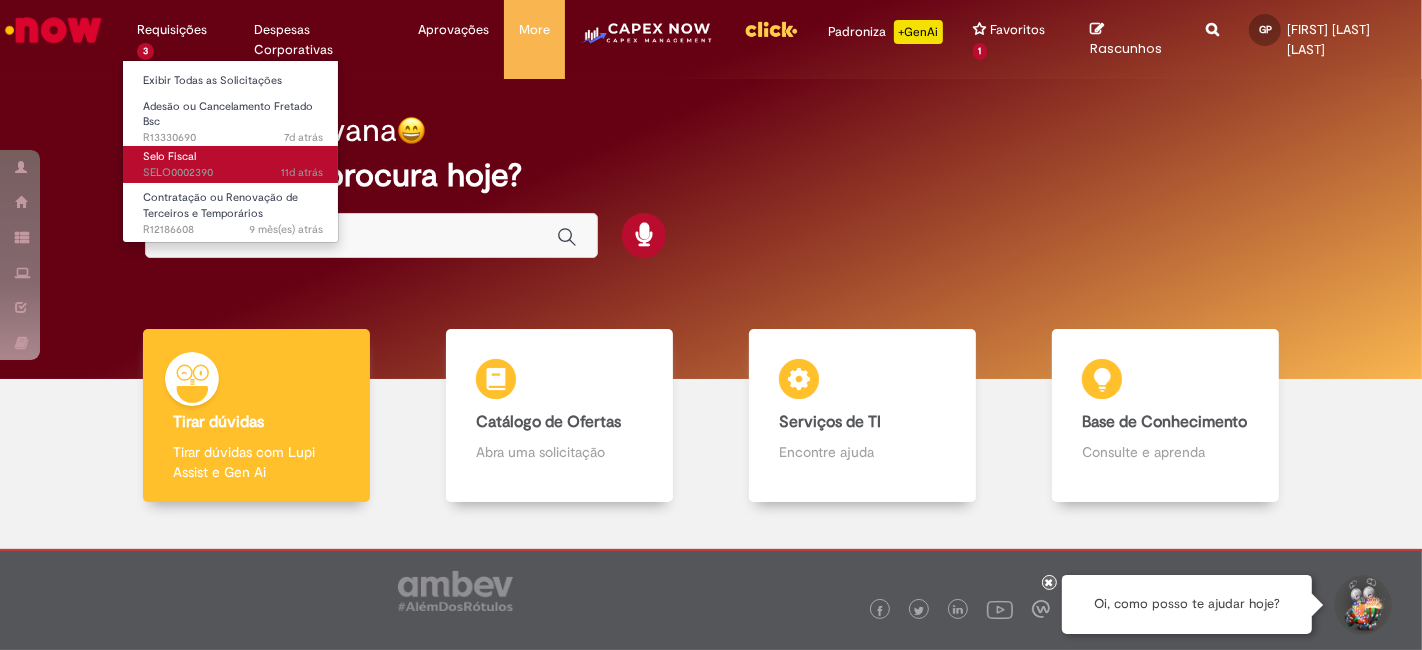 click on "11d atrás 11 dias atrás  SELO0002390" at bounding box center (233, 173) 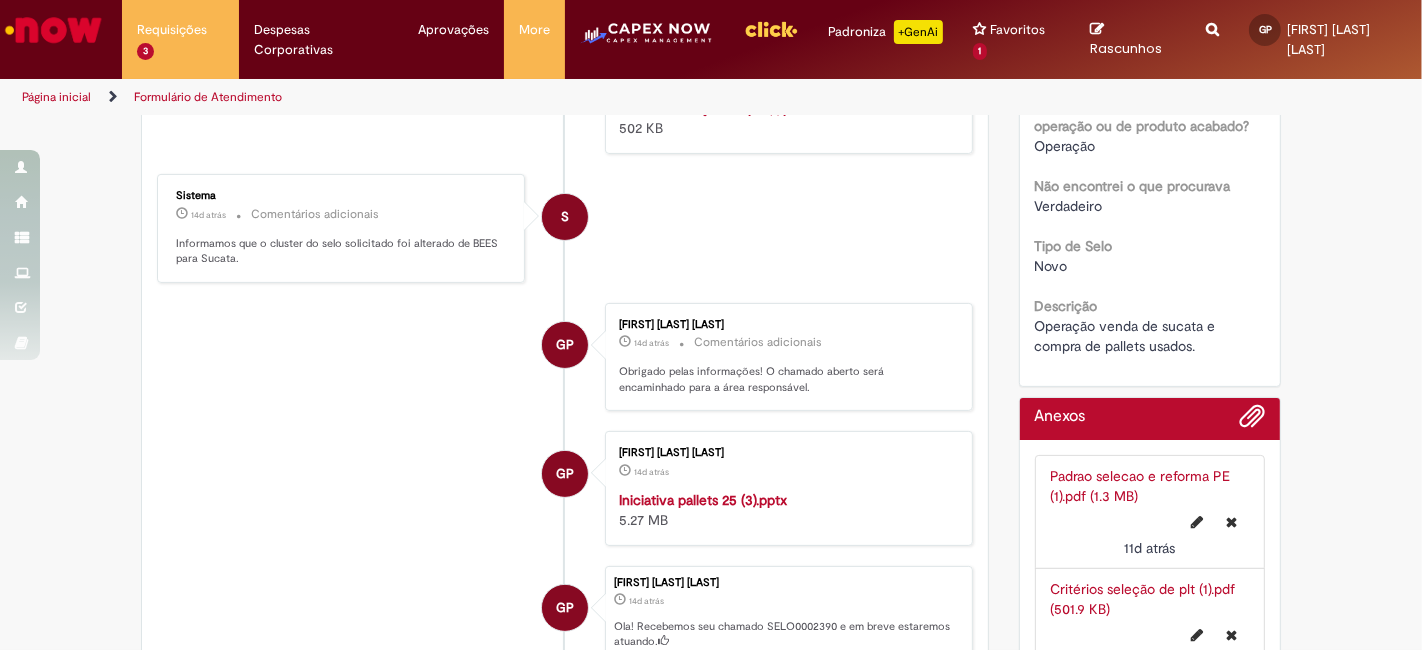 scroll, scrollTop: 777, scrollLeft: 0, axis: vertical 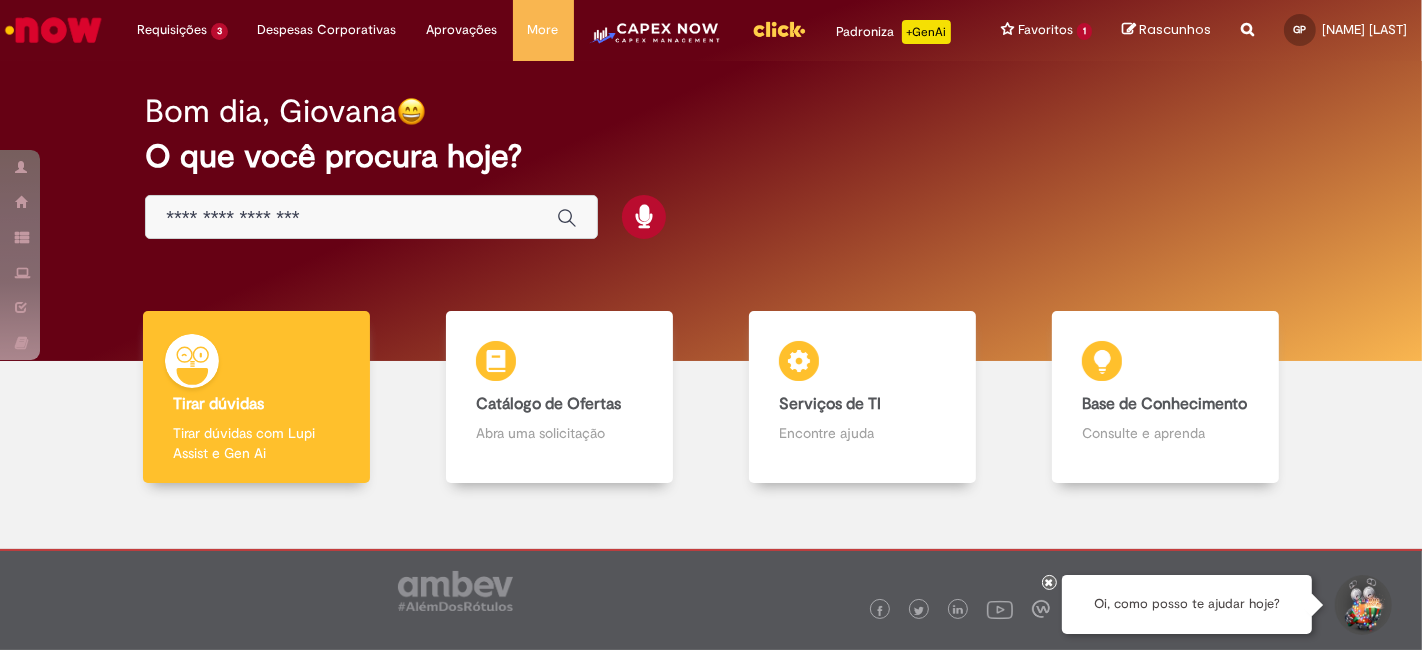 click at bounding box center [371, 217] 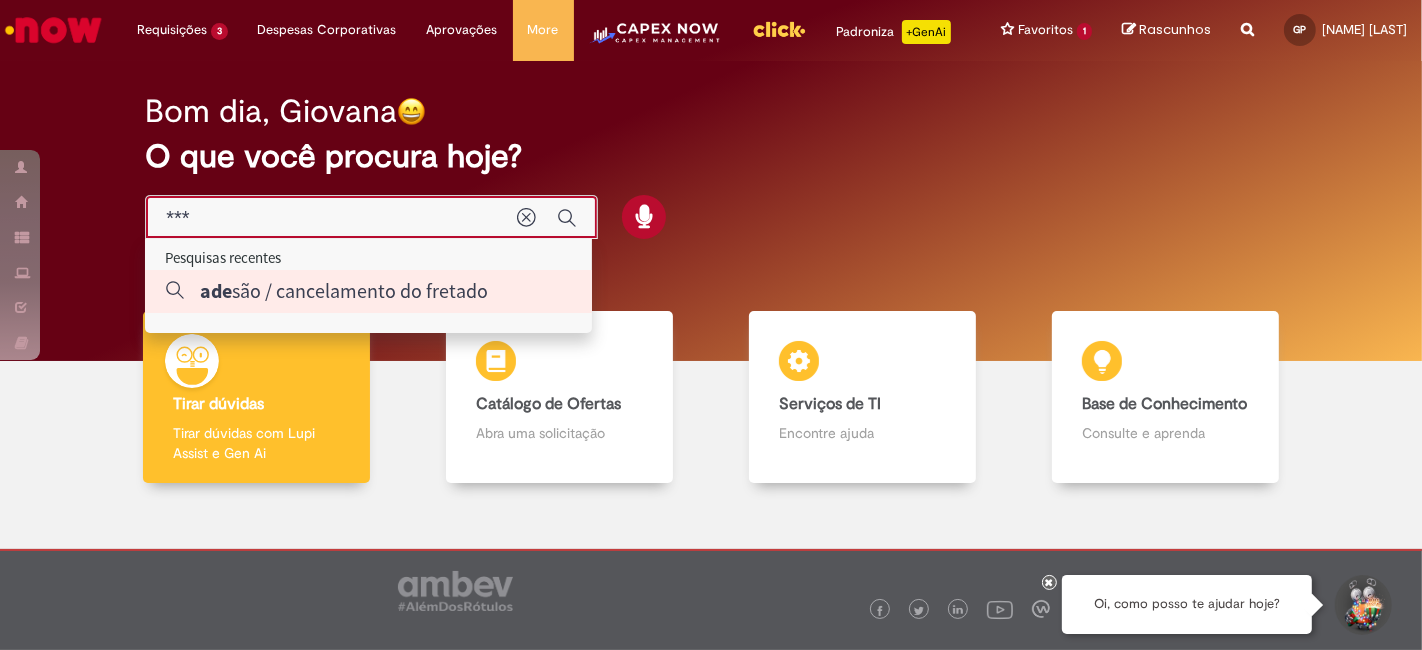 type on "**********" 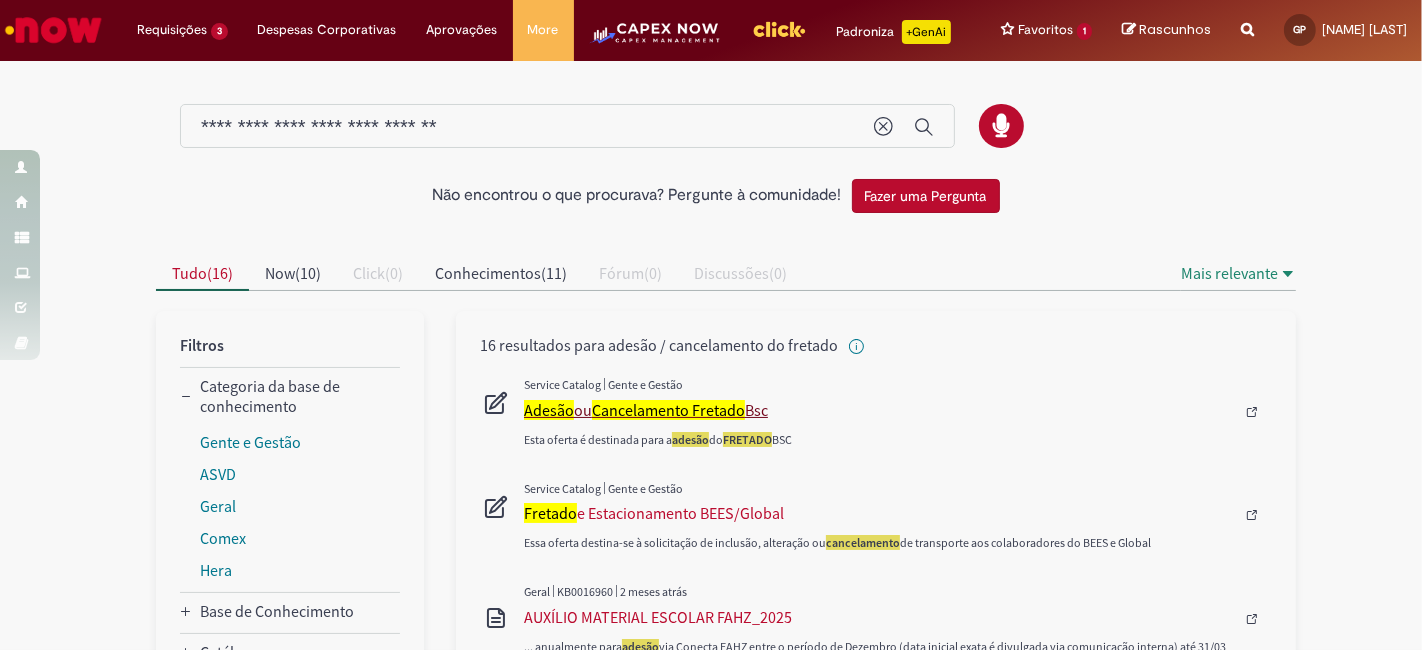 click on "Cancelamento Fretado" at bounding box center (668, 410) 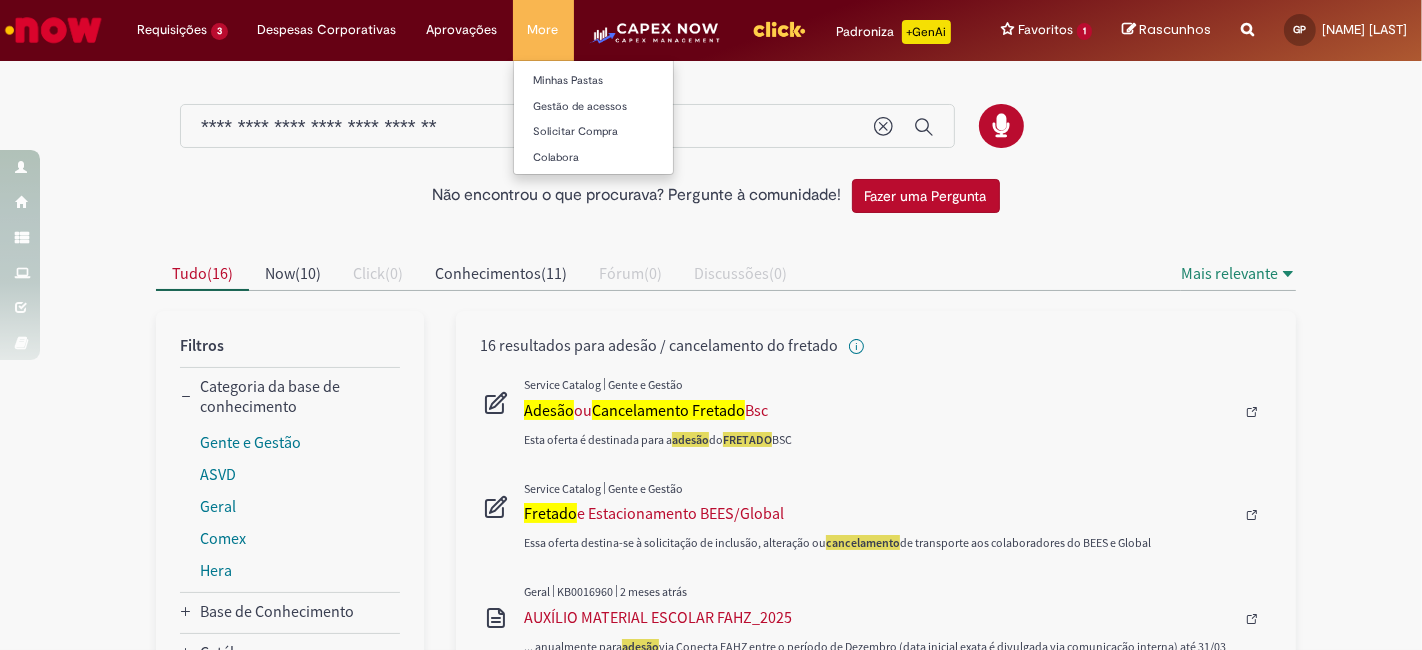 type 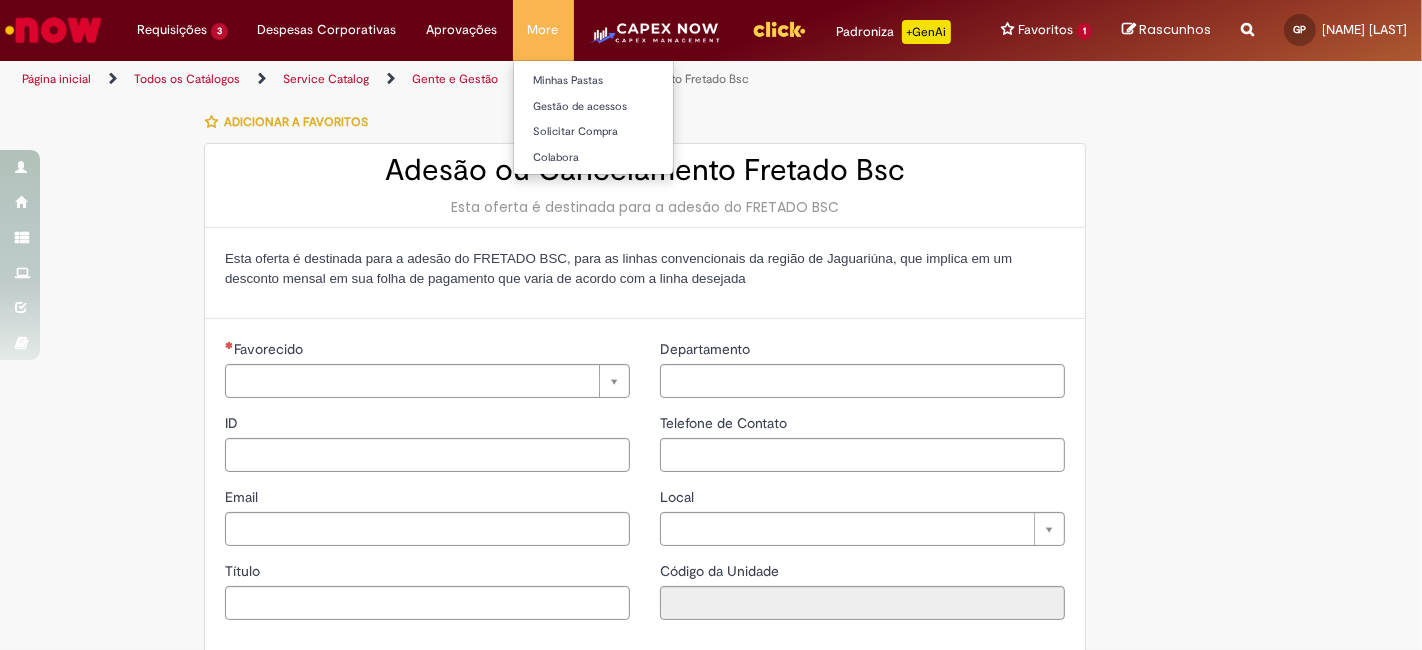 type on "********" 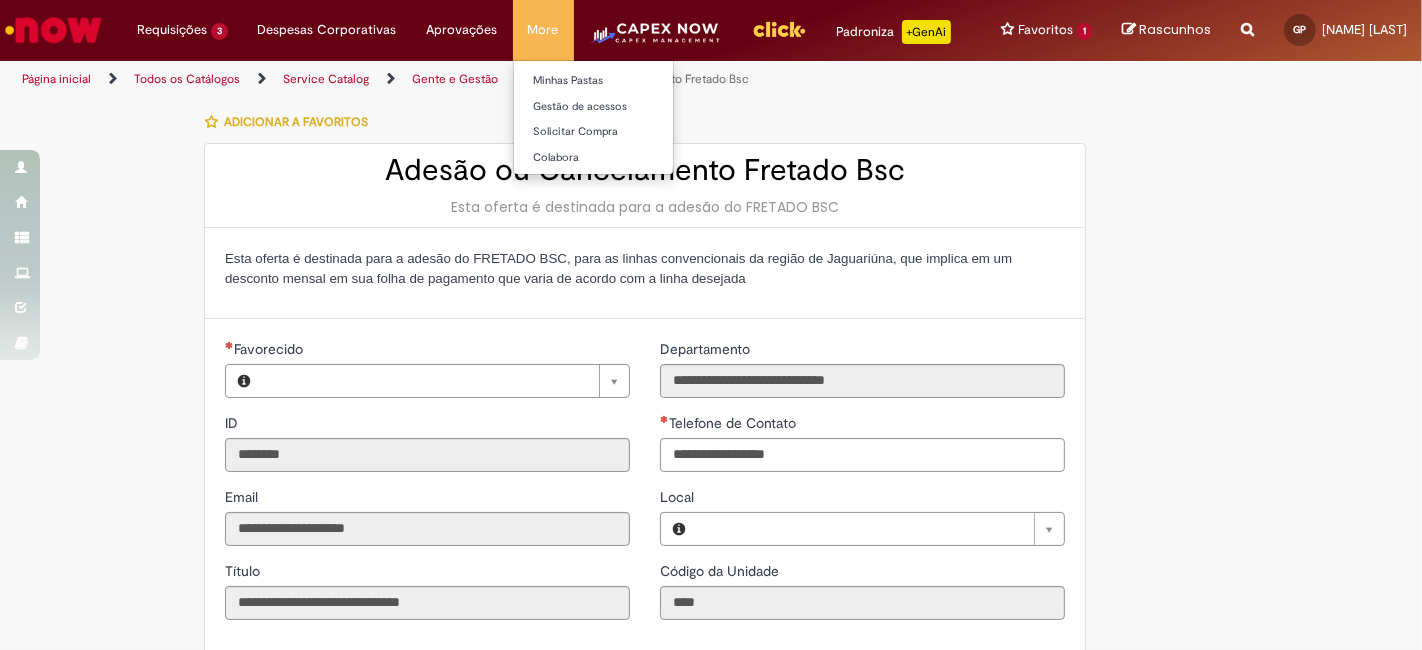 type on "**********" 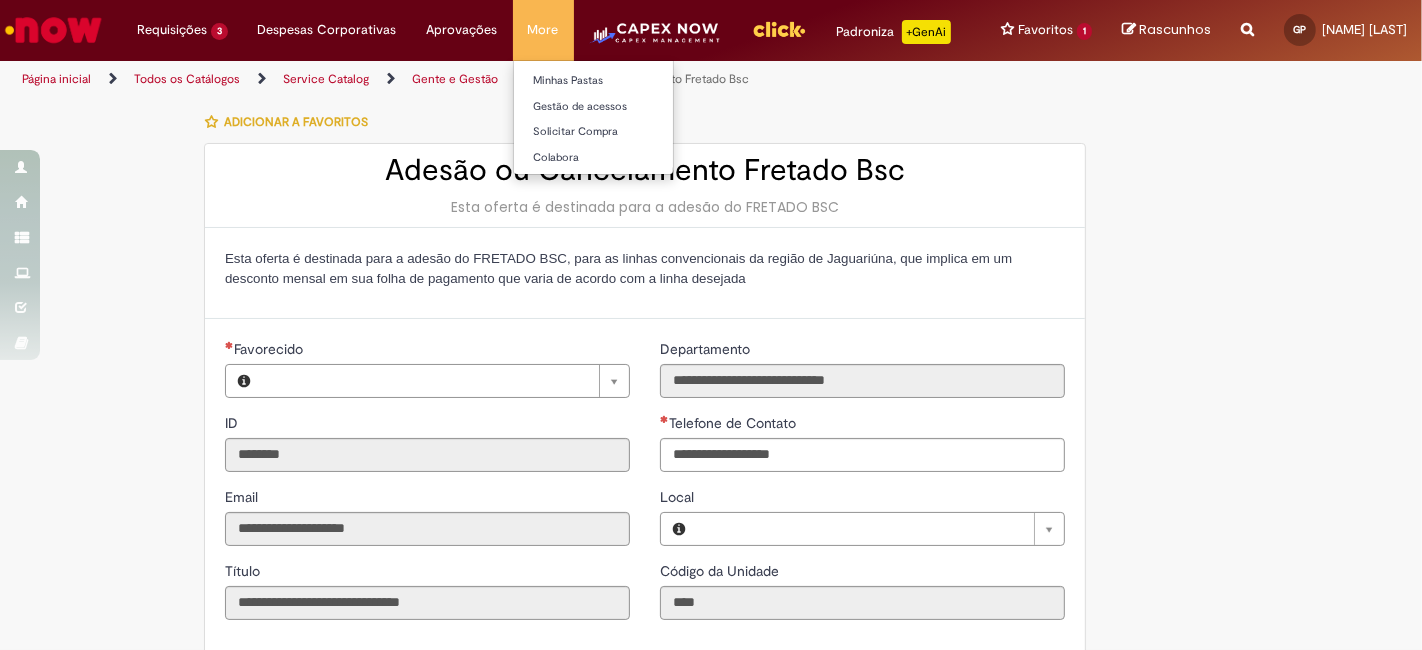 type on "**********" 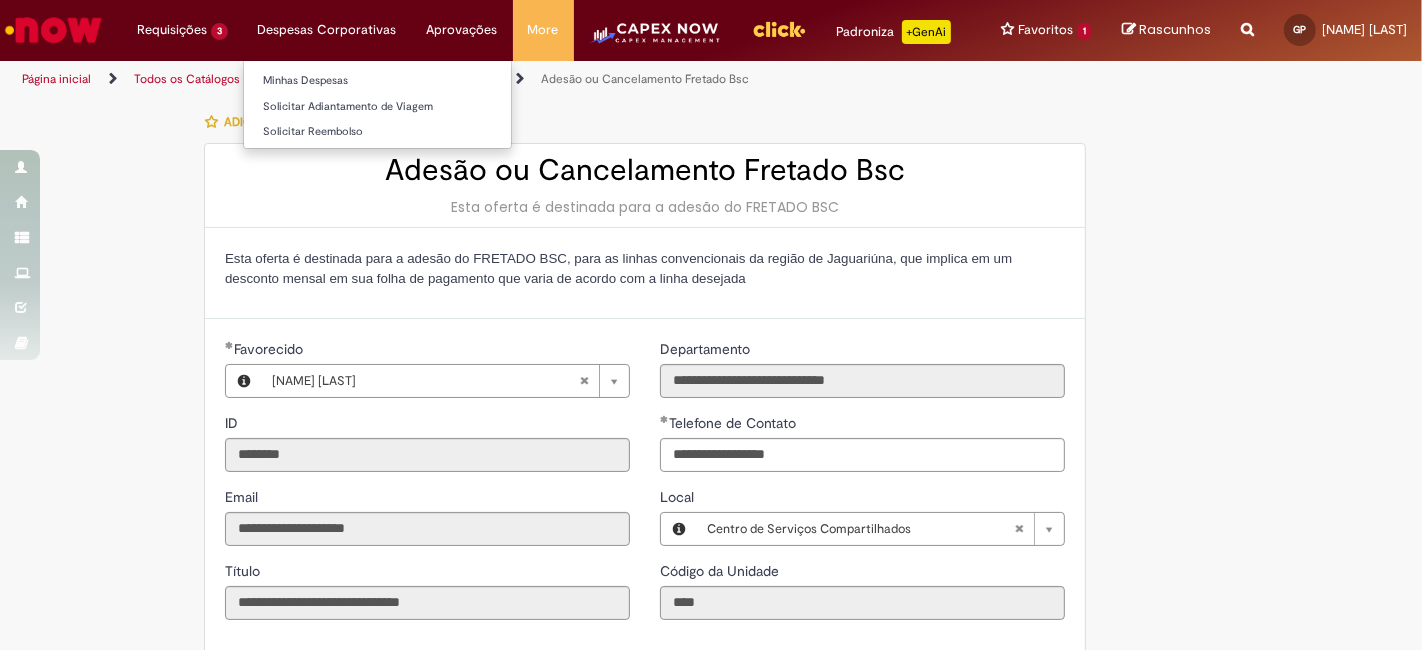 type on "**********" 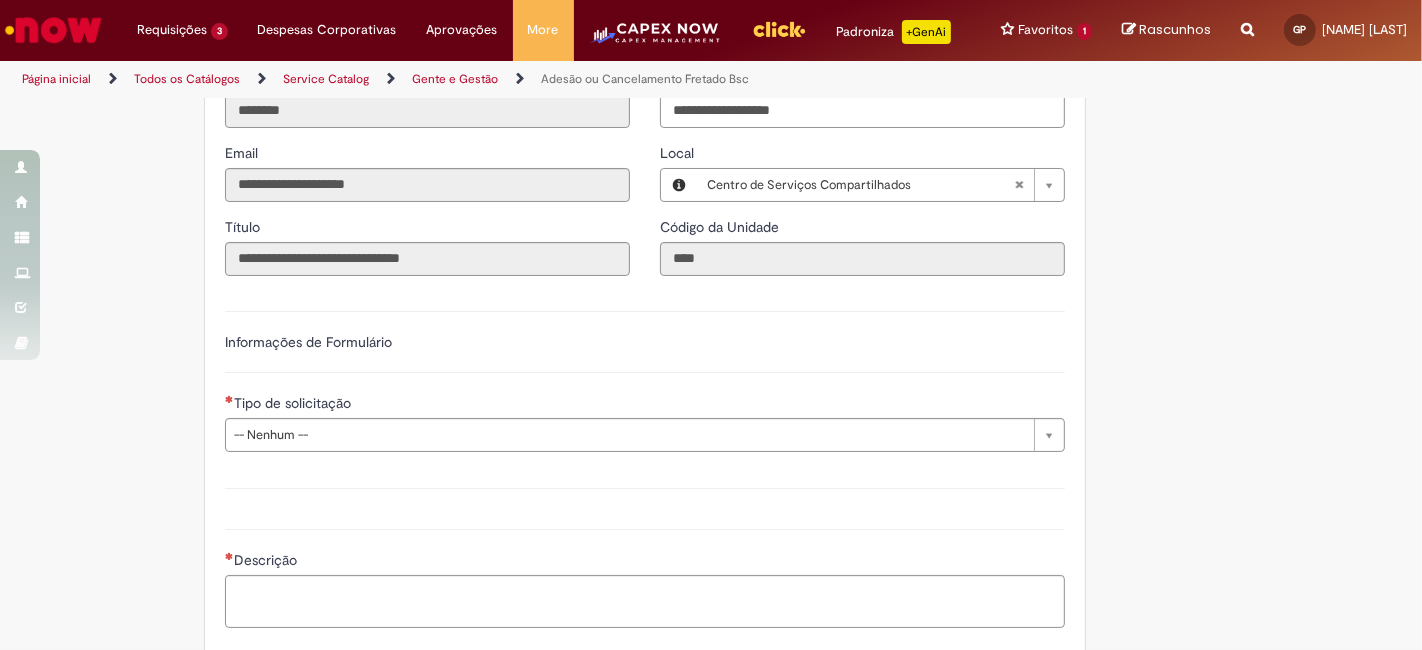 scroll, scrollTop: 444, scrollLeft: 0, axis: vertical 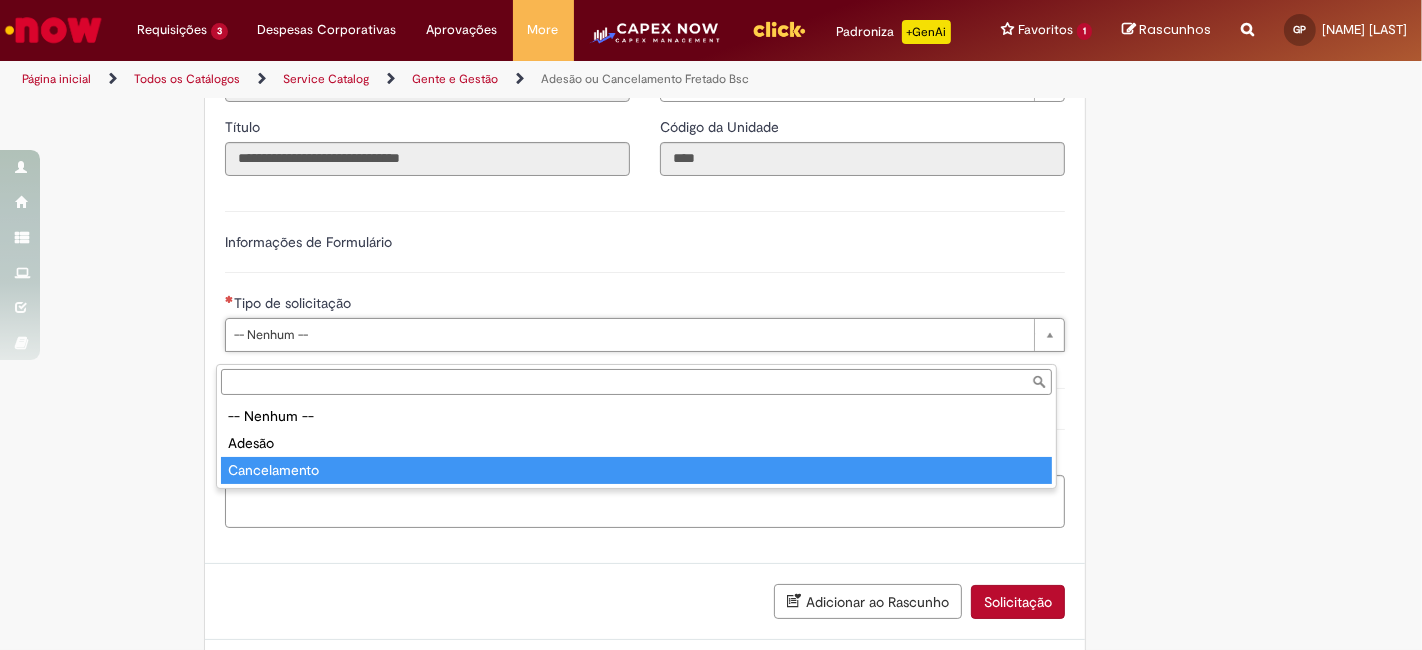 type on "**********" 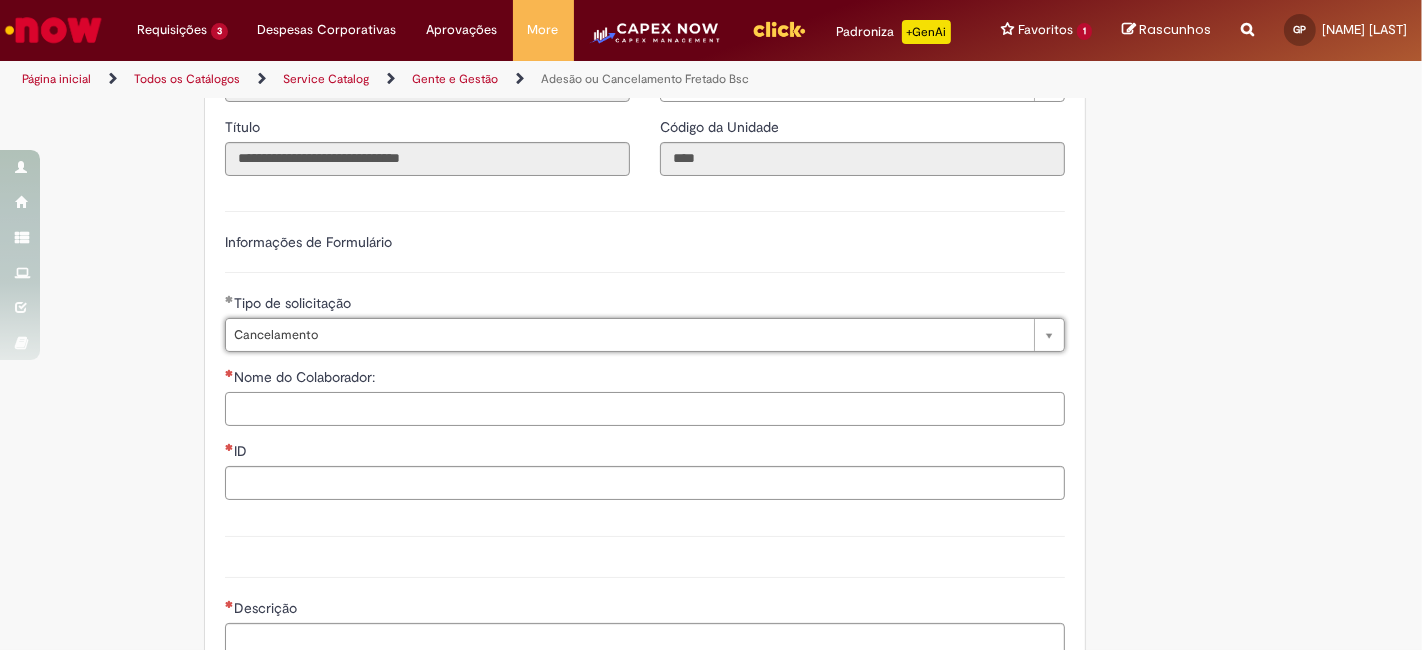 click on "Nome do Colaborador:" at bounding box center [645, 409] 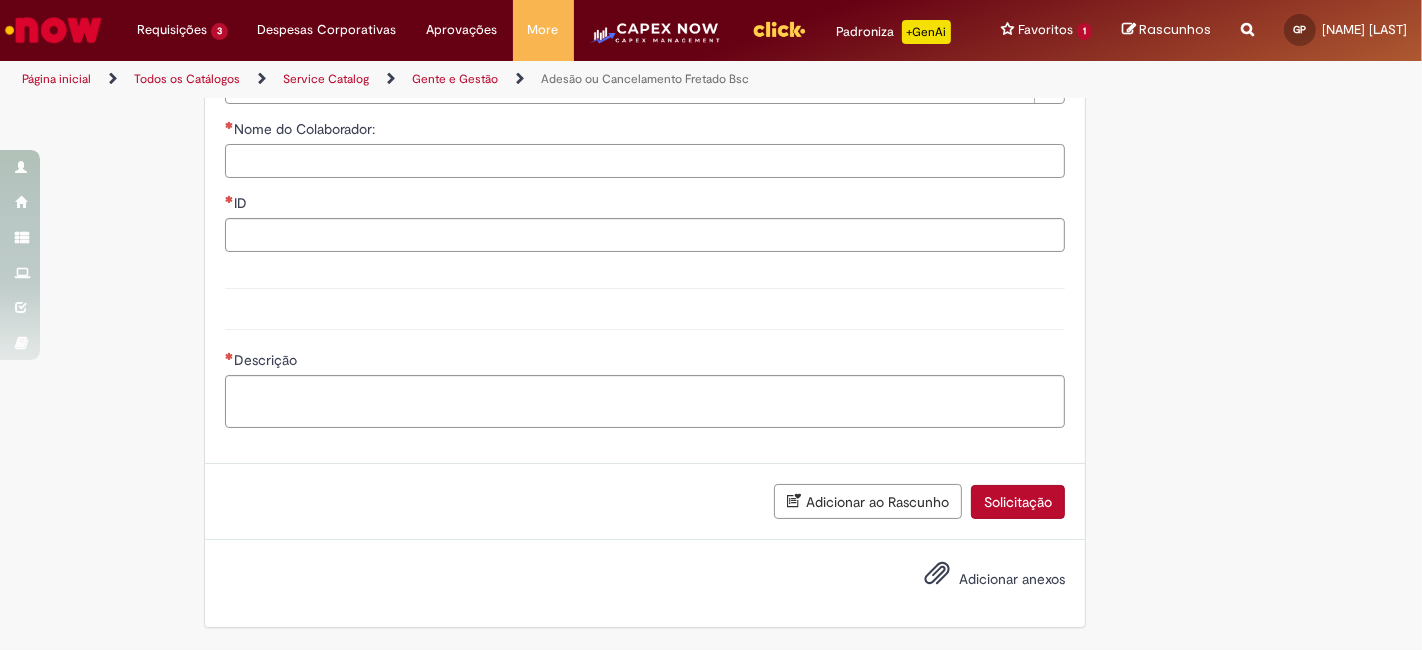 scroll, scrollTop: 705, scrollLeft: 0, axis: vertical 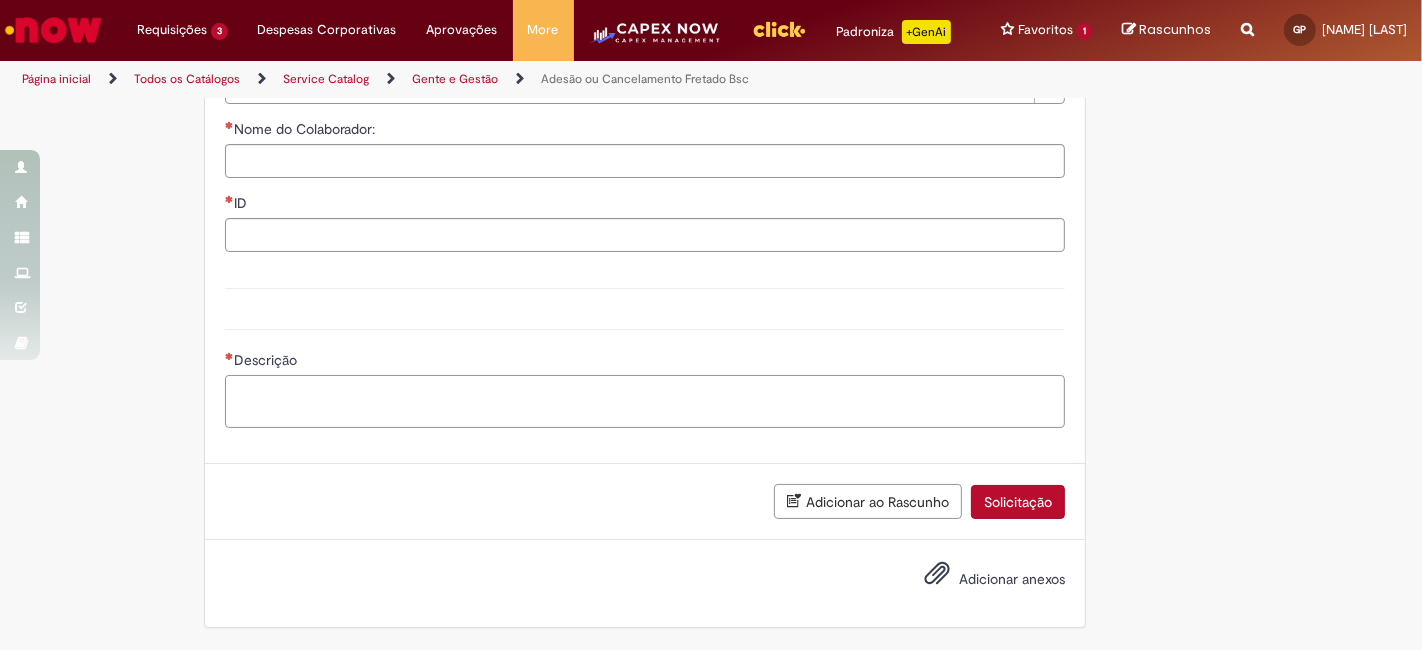 click on "Descrição" at bounding box center [645, 401] 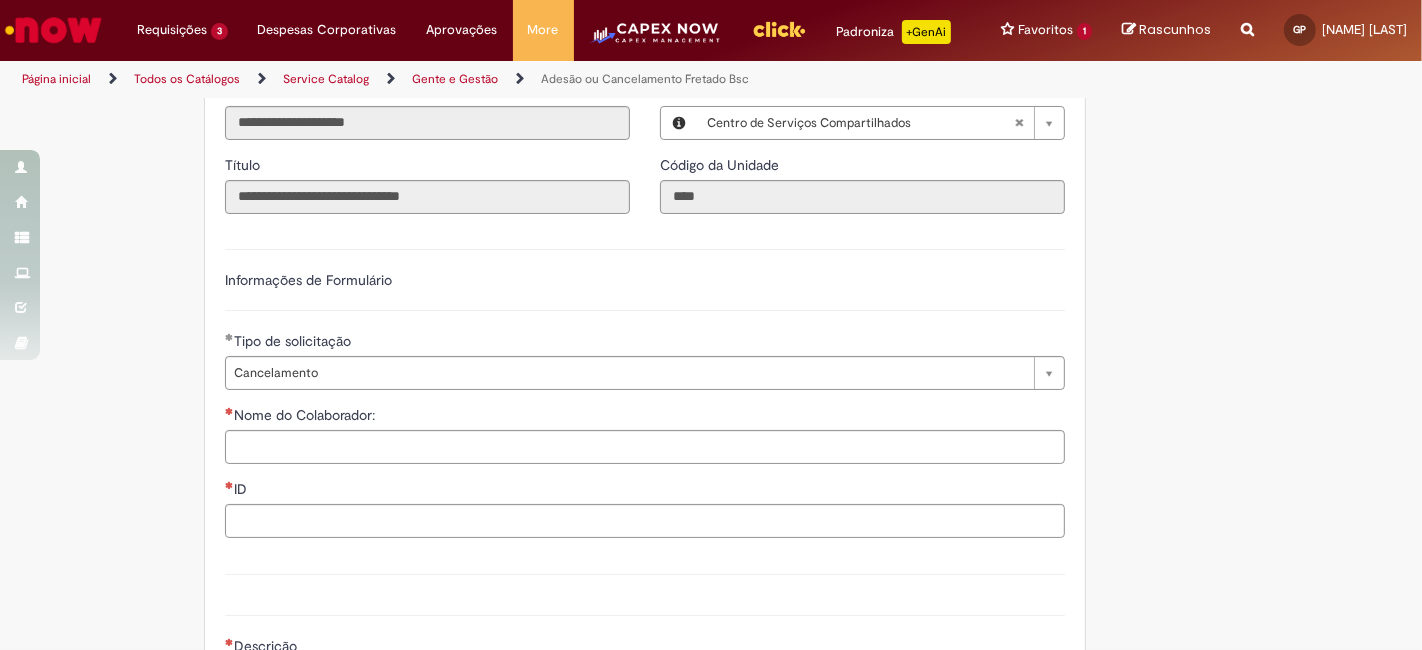 scroll, scrollTop: 149, scrollLeft: 0, axis: vertical 